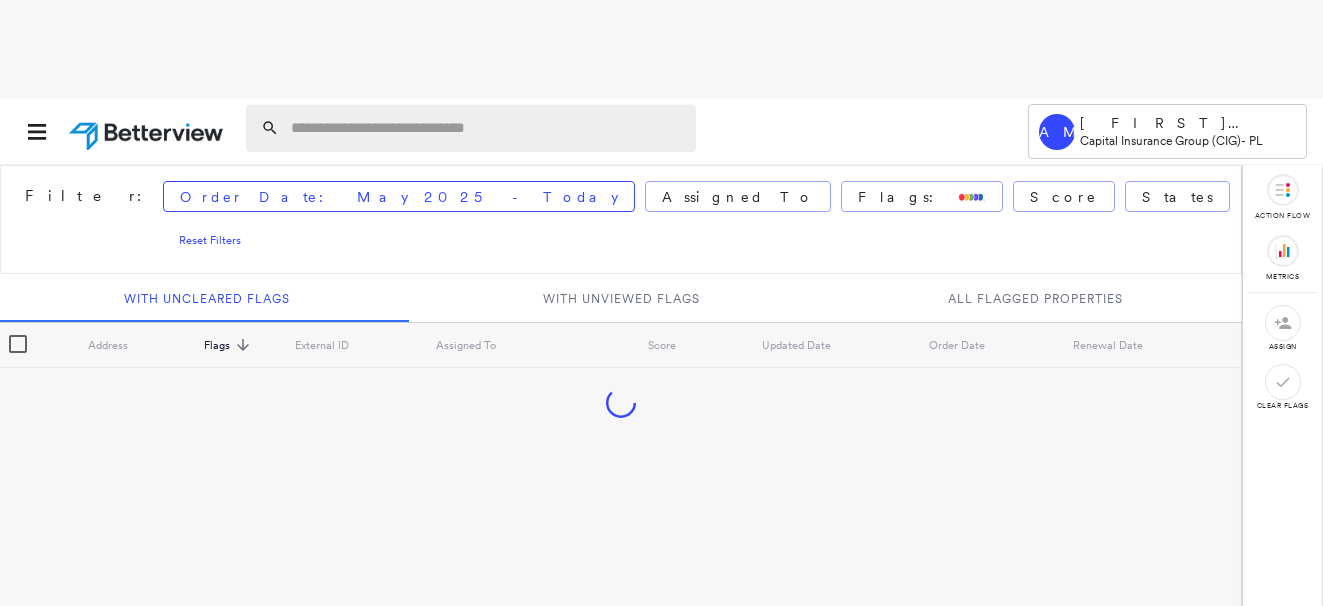 scroll, scrollTop: 0, scrollLeft: 0, axis: both 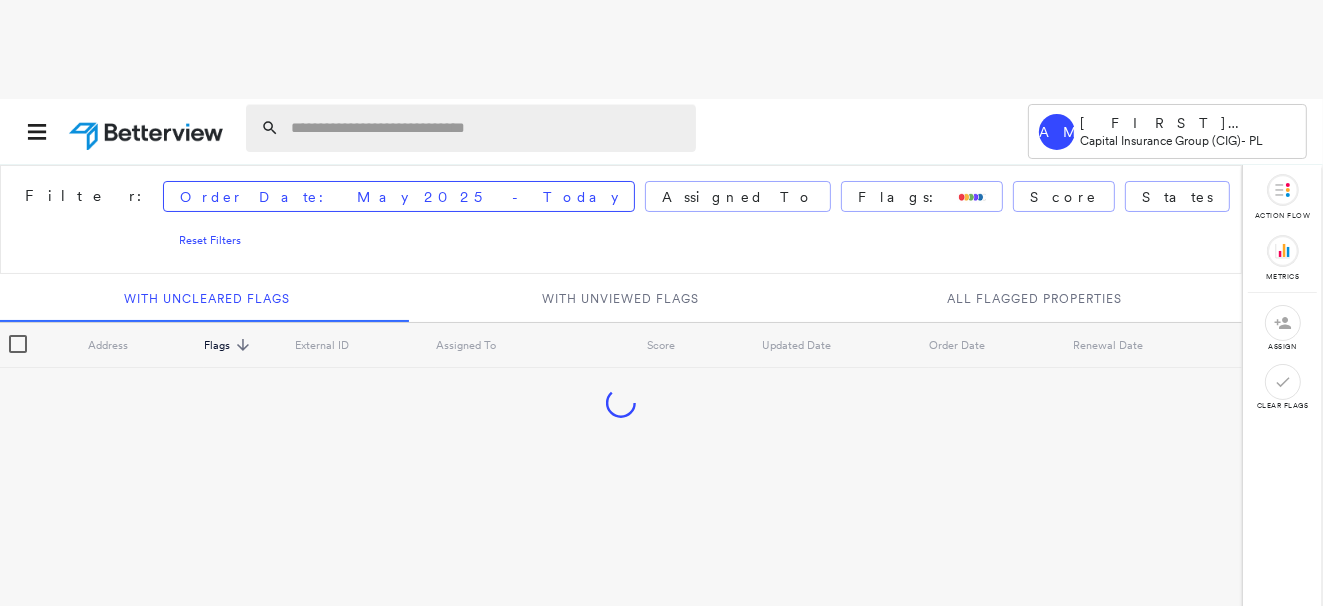 click at bounding box center (487, 128) 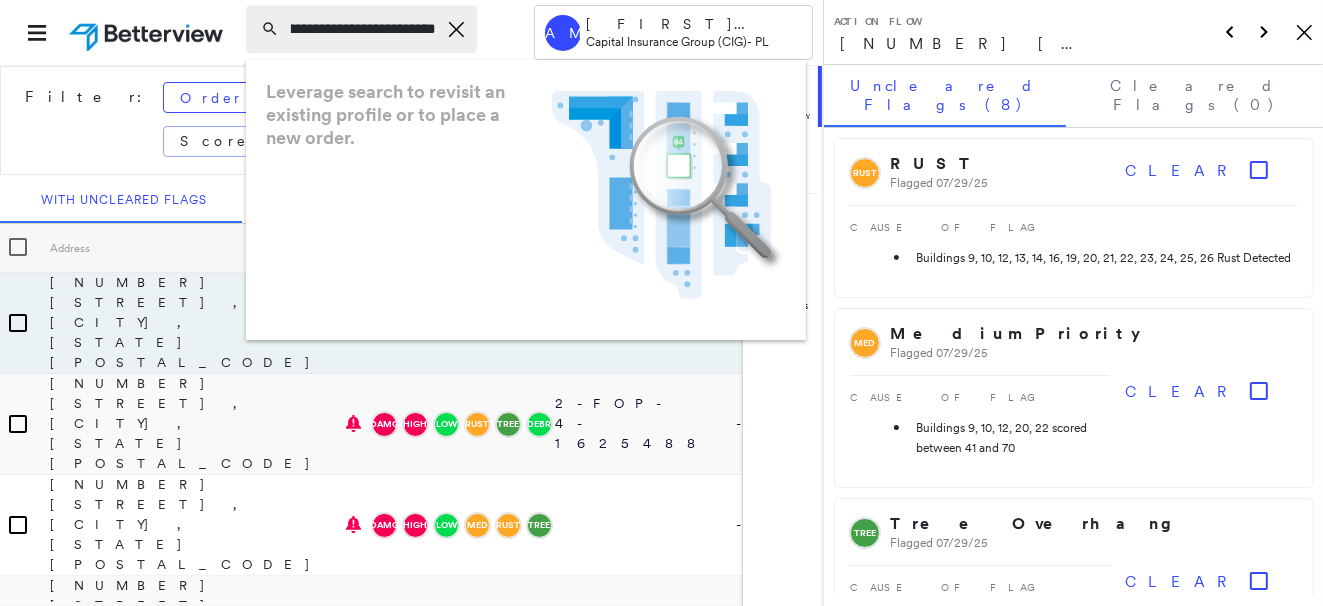 scroll, scrollTop: 0, scrollLeft: 102, axis: horizontal 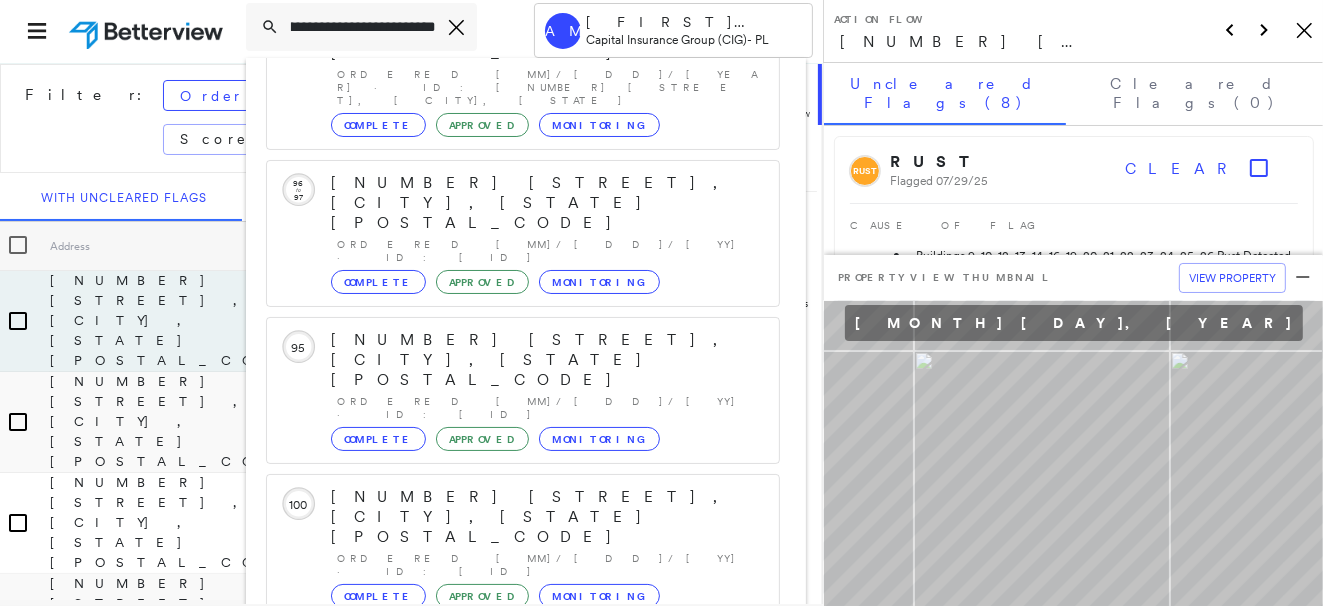 type on "**********" 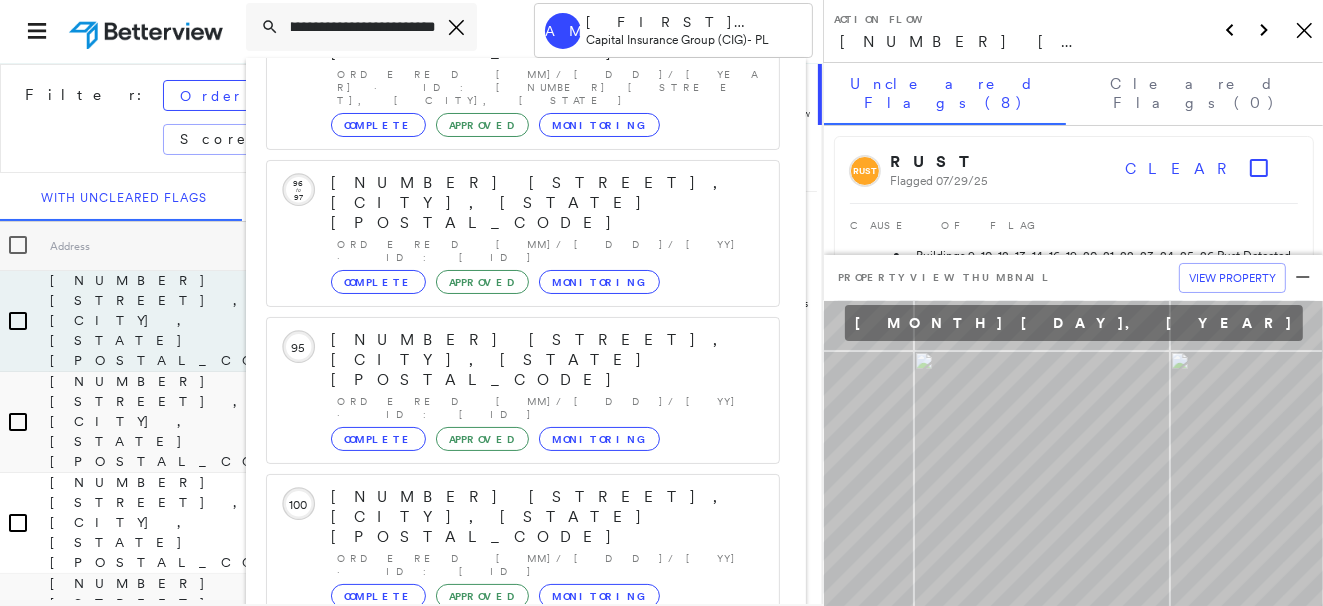 scroll, scrollTop: 0, scrollLeft: 0, axis: both 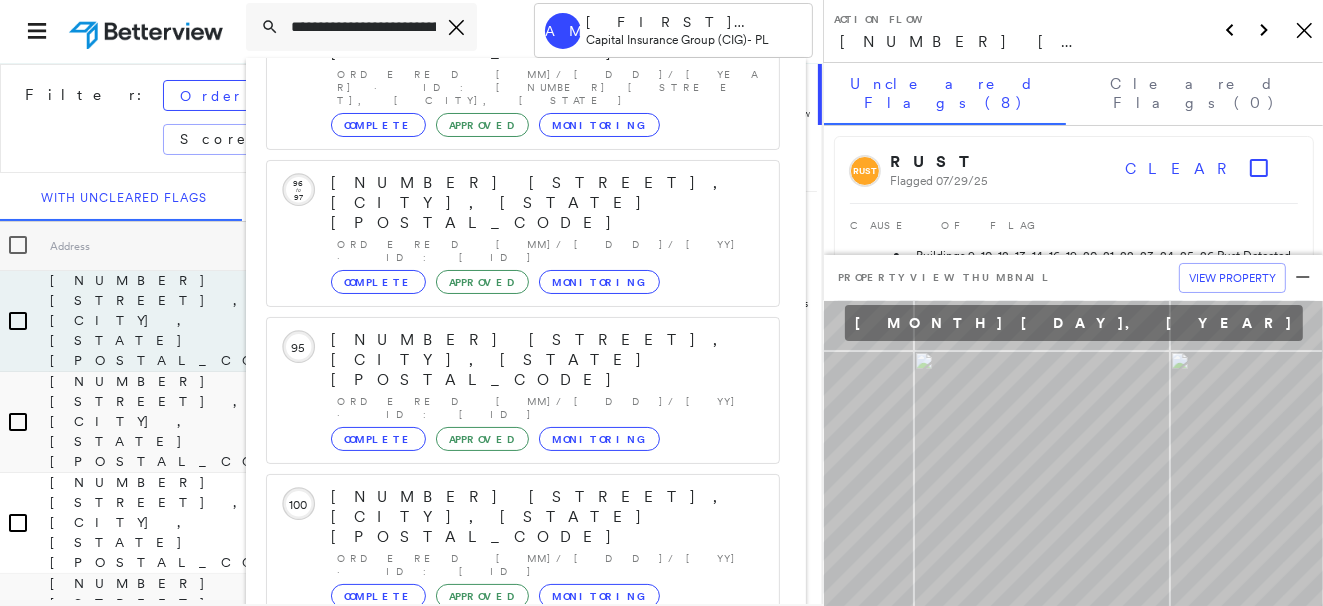 click on "1 result - Click to order a Property Profile" at bounding box center (371, 862) 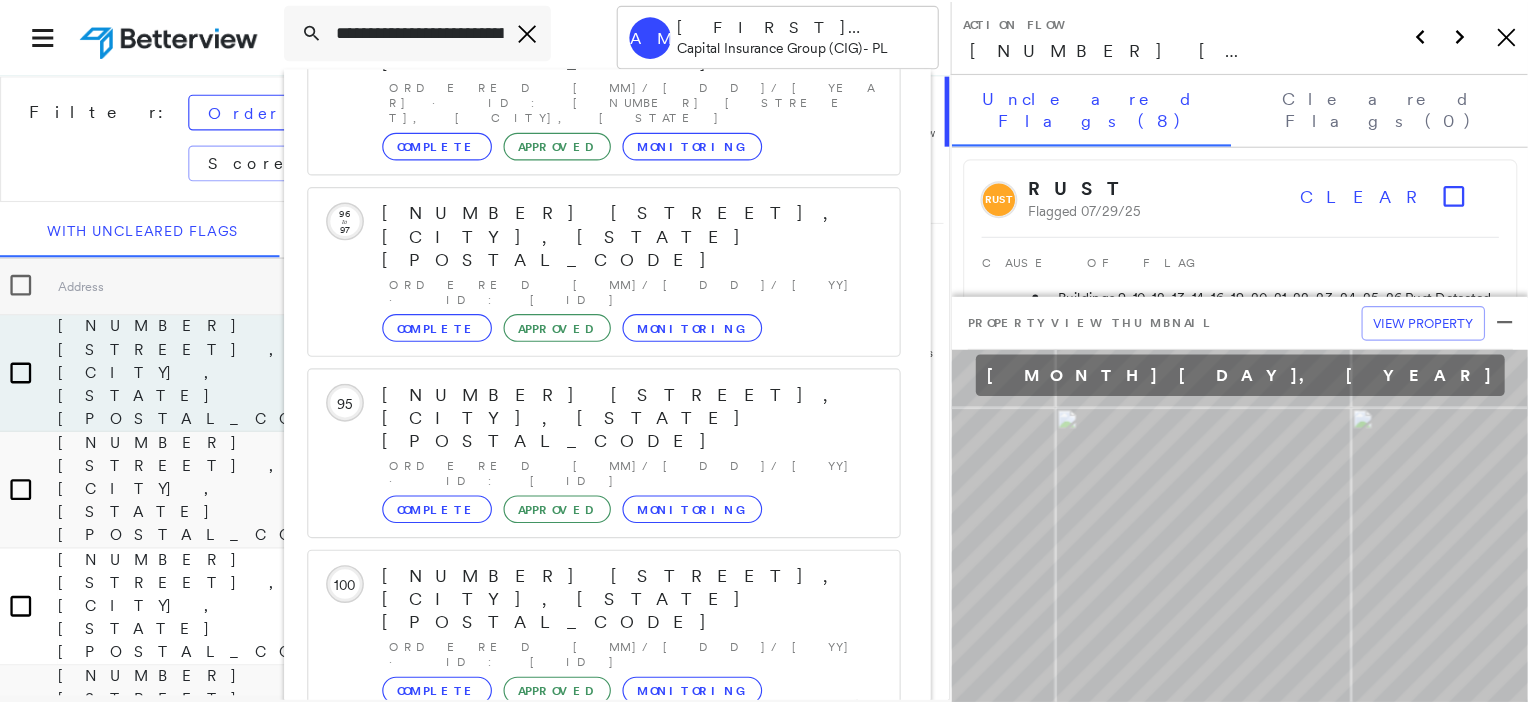 scroll, scrollTop: 0, scrollLeft: 0, axis: both 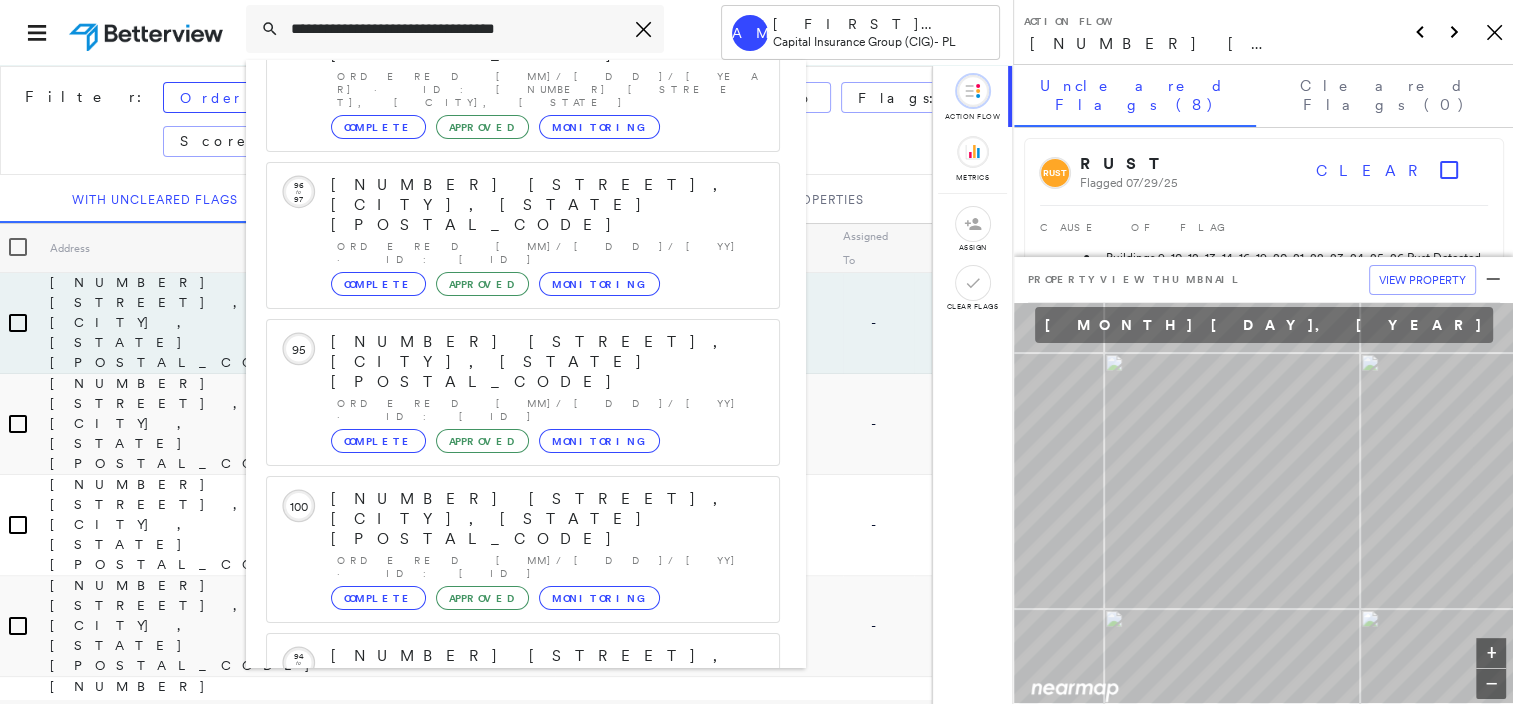 click on "[NUMBER] [STREET], [CITY], [STATE] [POSTAL_CODE]" at bounding box center [501, 916] 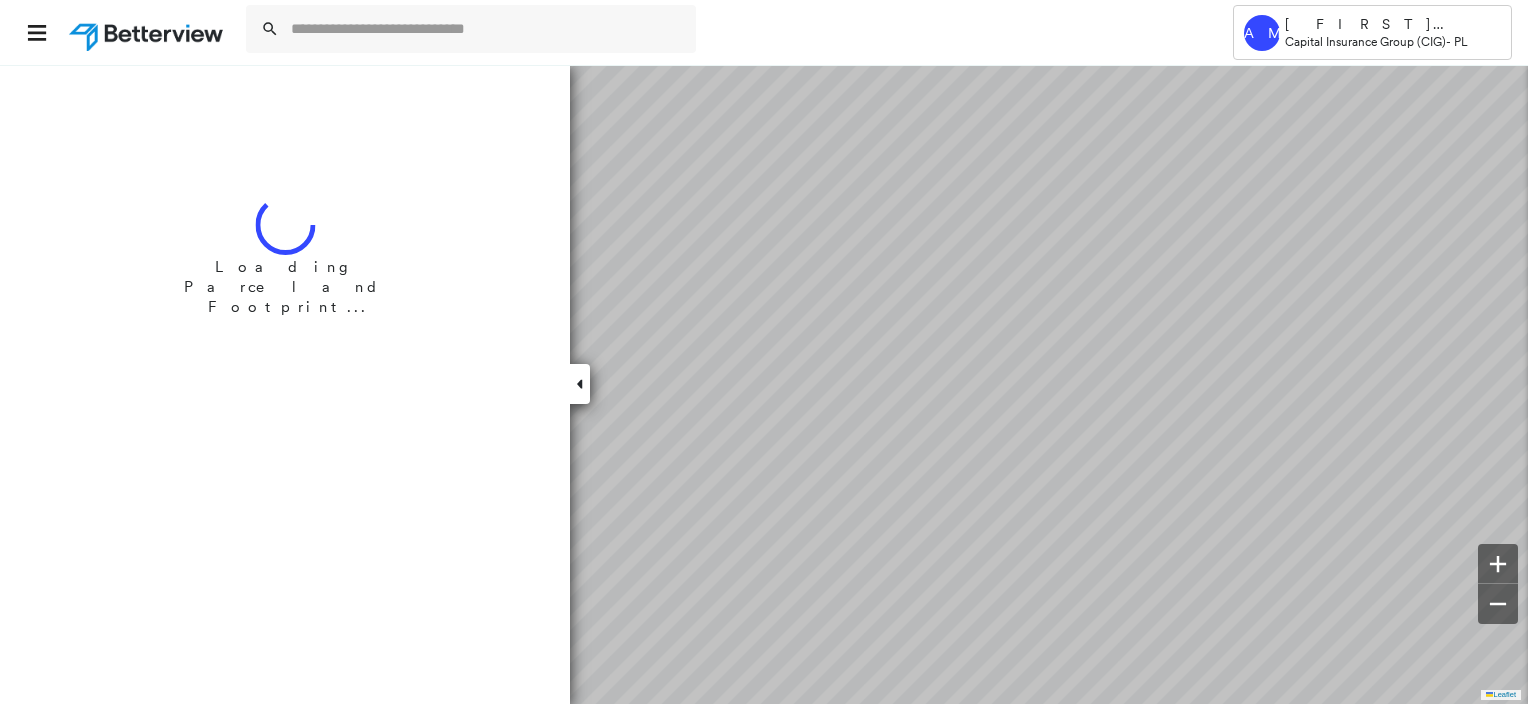 scroll, scrollTop: 0, scrollLeft: 0, axis: both 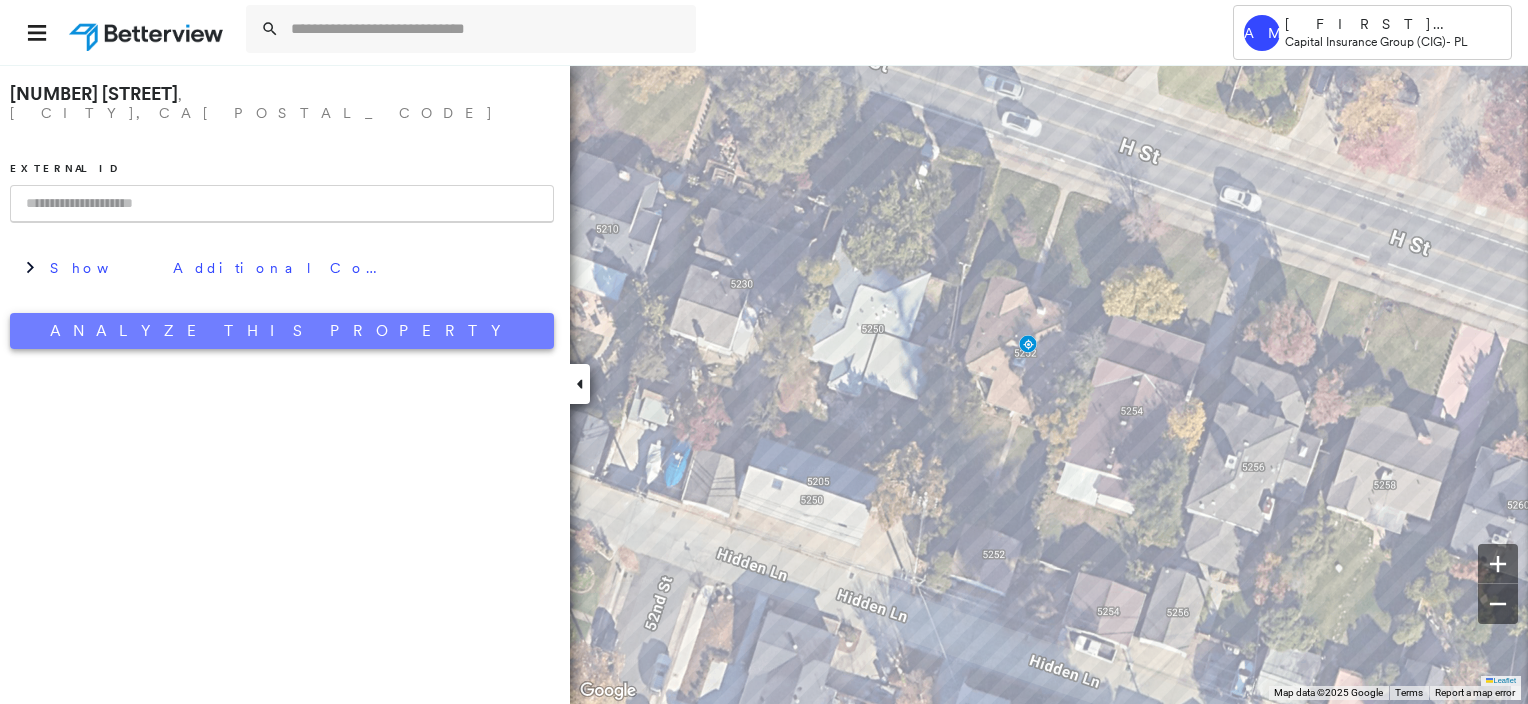 click on "Analyze This Property" at bounding box center (282, 331) 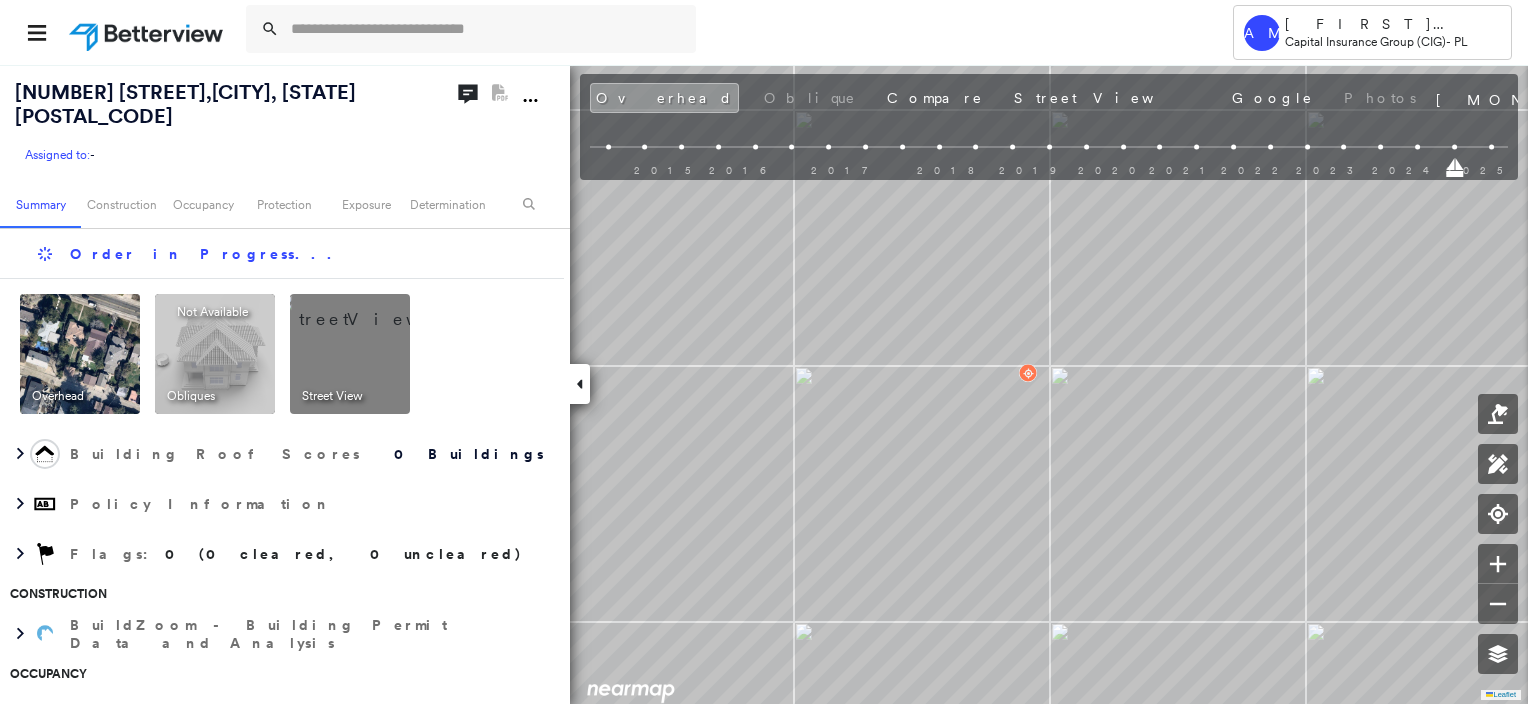 scroll, scrollTop: 0, scrollLeft: 0, axis: both 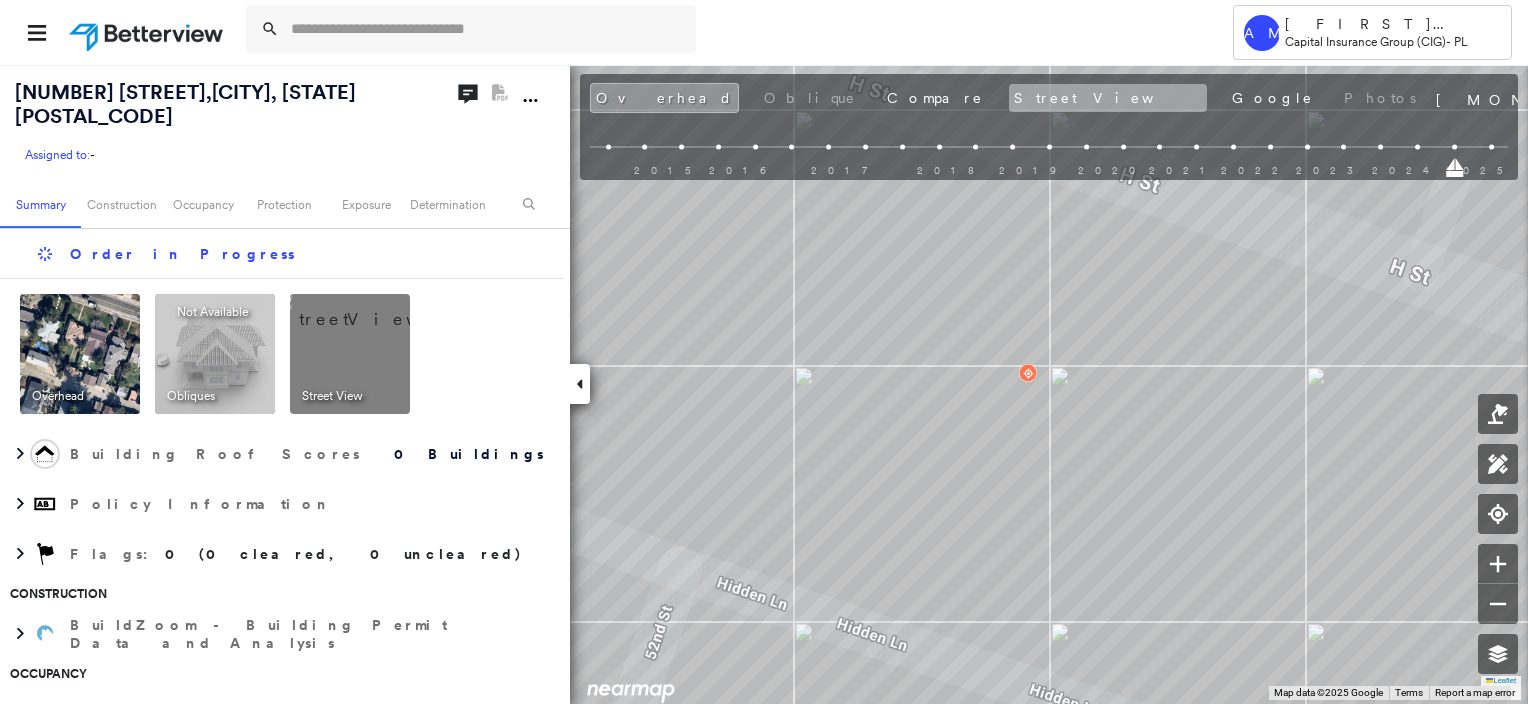 click on "Street View" at bounding box center [1108, 98] 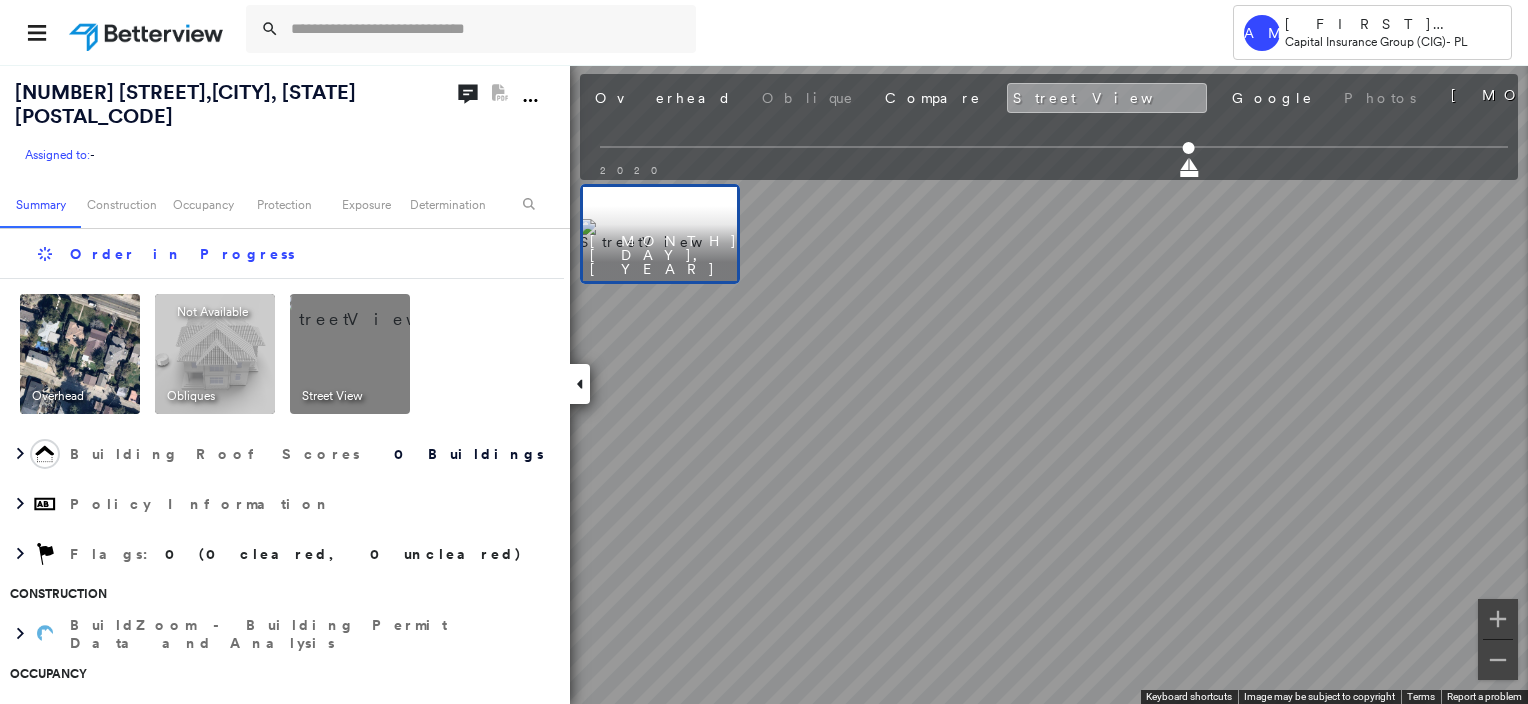 scroll, scrollTop: 0, scrollLeft: 0, axis: both 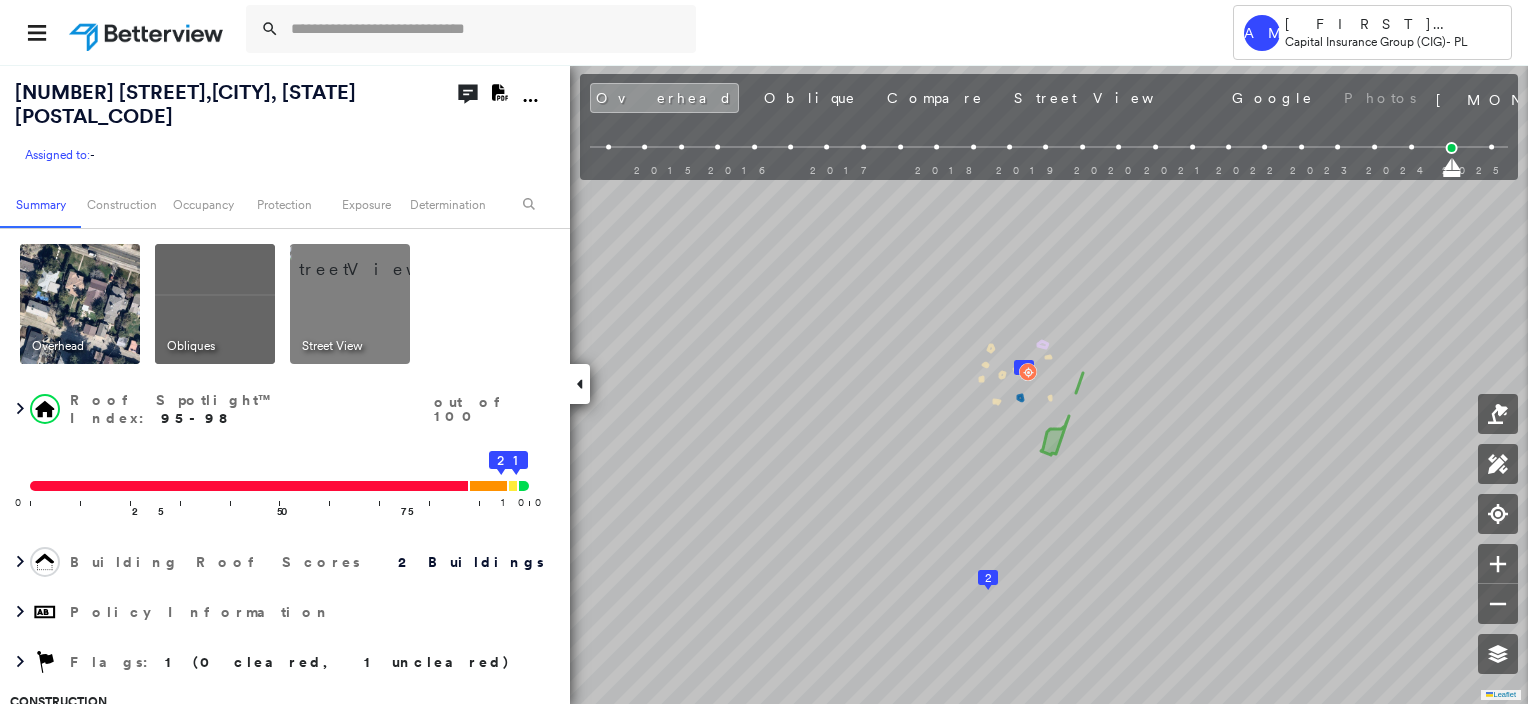 click on "[NUMBER] [STREET], [CITY], [STATE] [POSTAL_CODE] Assigned to:  - Assigned to:  - Assigned to:  - Open Comments Download PDF Report Summary Construction Occupancy Protection Exposure Determination Overhead Obliques Street View Roof Spotlight™ Index :  95-98 out of 100 0 100 25 50 75 2 1 Building Roof Scores 2 Buildings Policy Information Flags :  1 (0 cleared, 1 uncleared) Construction Roof Spotlights :  Overhang, Chimney, Vent Property Features Roof Size & Shape :  2 buildings  Assessor and MLS Details BuildZoom - Building Permit Data and Analysis Occupancy Ownership Place Detail Protection Protection Exposure FEMA Risk Index Flood Regional Hazard: 1   out of  5 Crime Regional Hazard: 3   out of  5 Additional Perils Guidewire HazardHub Determination Flags :  1 (0 cleared, 1 uncleared) Uncleared Flags (1) Cleared Flags  (0) Low Low Priority Flagged [MM]/[DD]/[YEAR] Clear Action Taken New Entry History Quote/New Business Terms & Conditions Added ACV Endorsement Added Cosmetic Endorsement Inspection/Loss Control General Save Save" at bounding box center [764, 384] 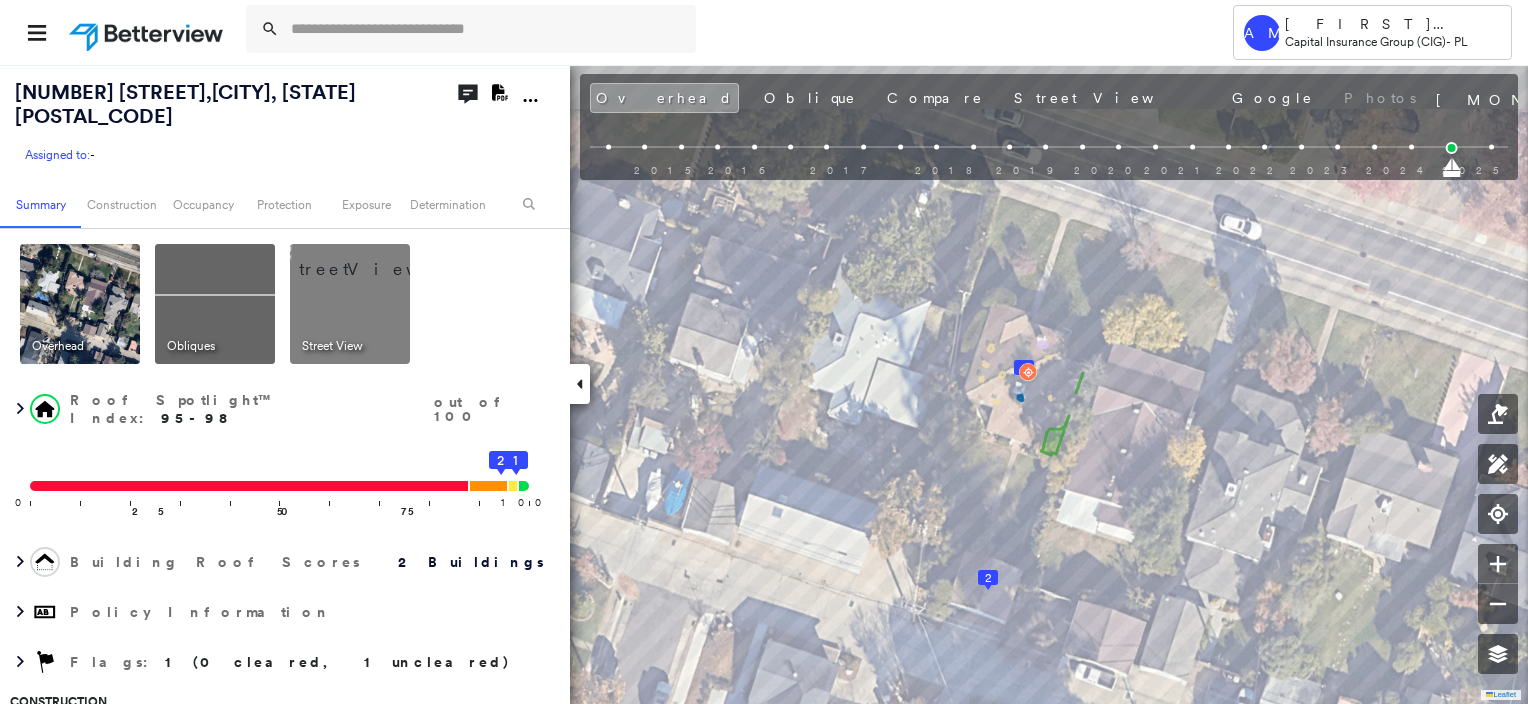 scroll, scrollTop: 0, scrollLeft: 0, axis: both 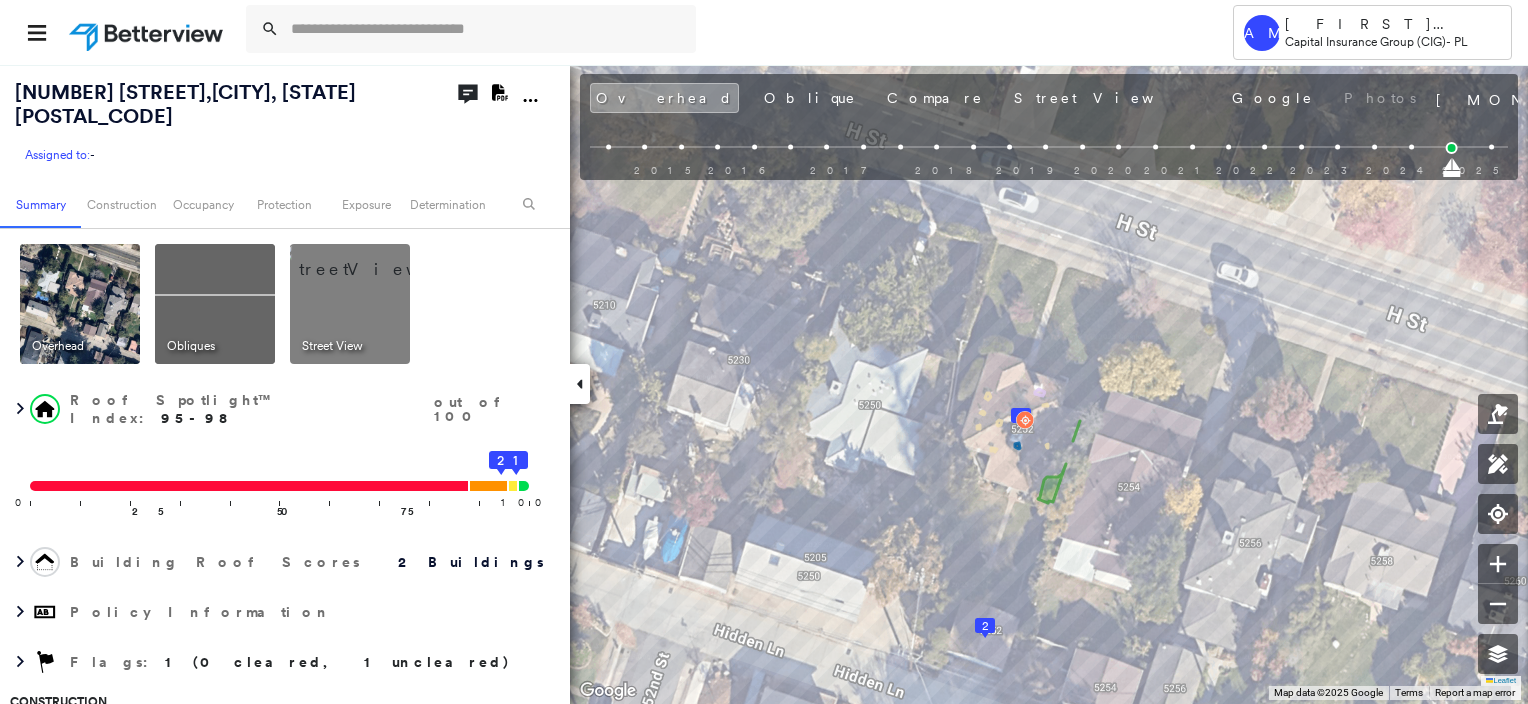 click at bounding box center [80, 304] 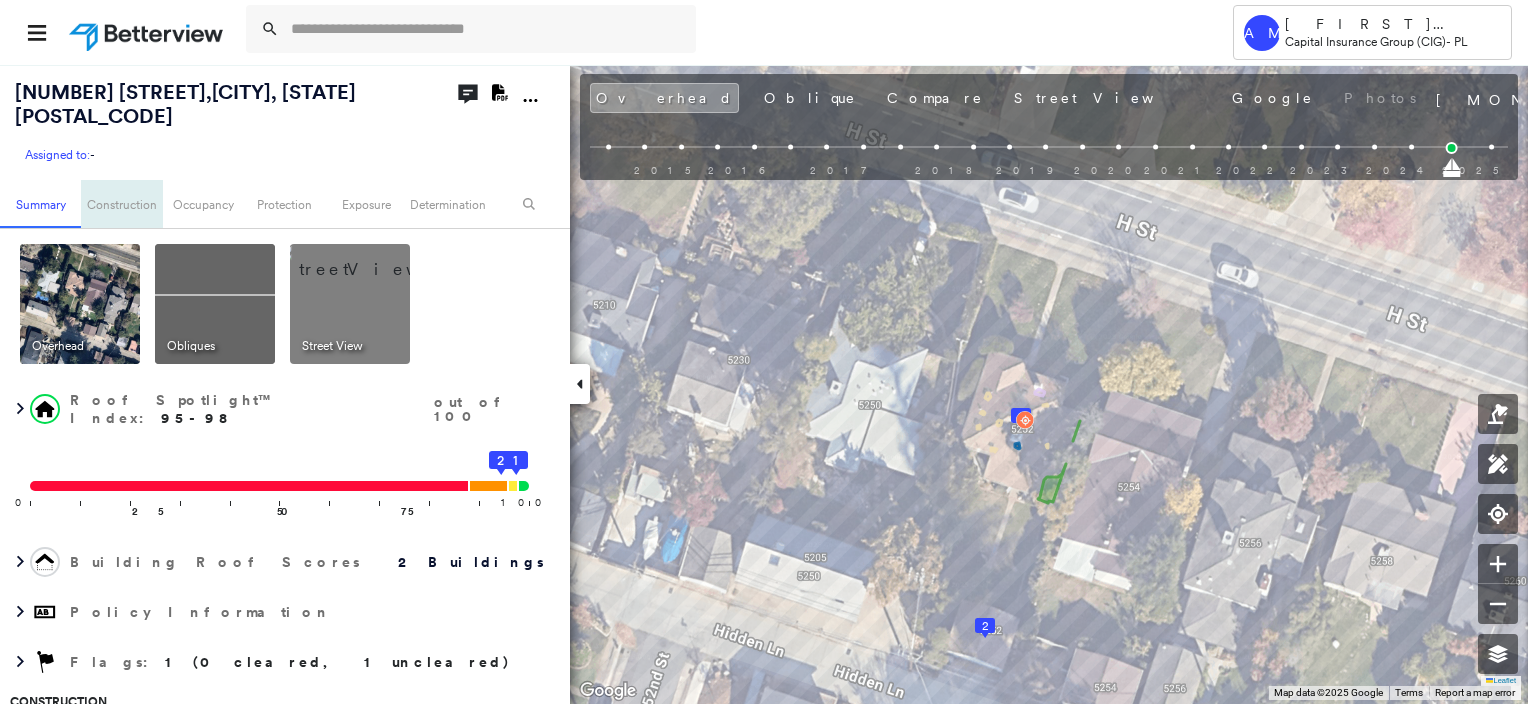 click on "Construction" at bounding box center (121, 204) 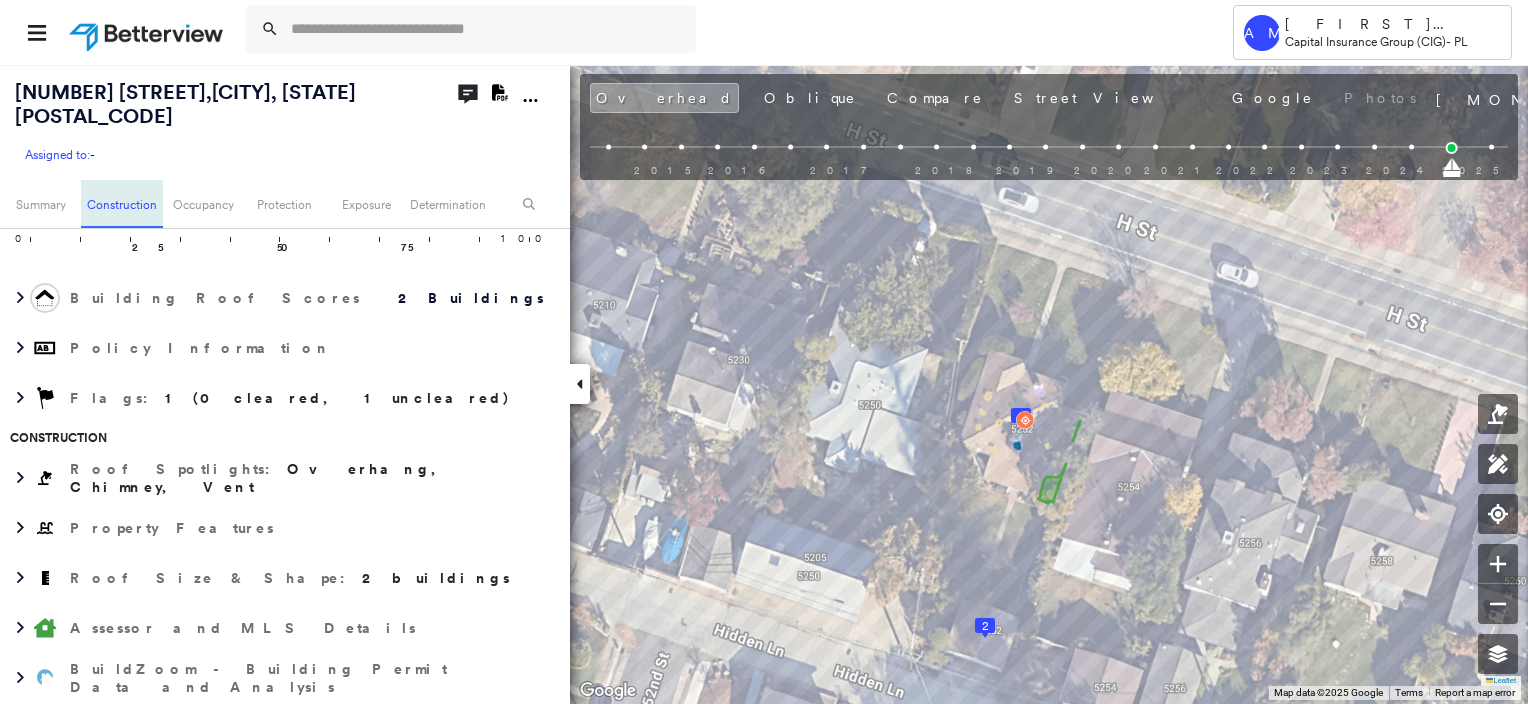 scroll, scrollTop: 463, scrollLeft: 0, axis: vertical 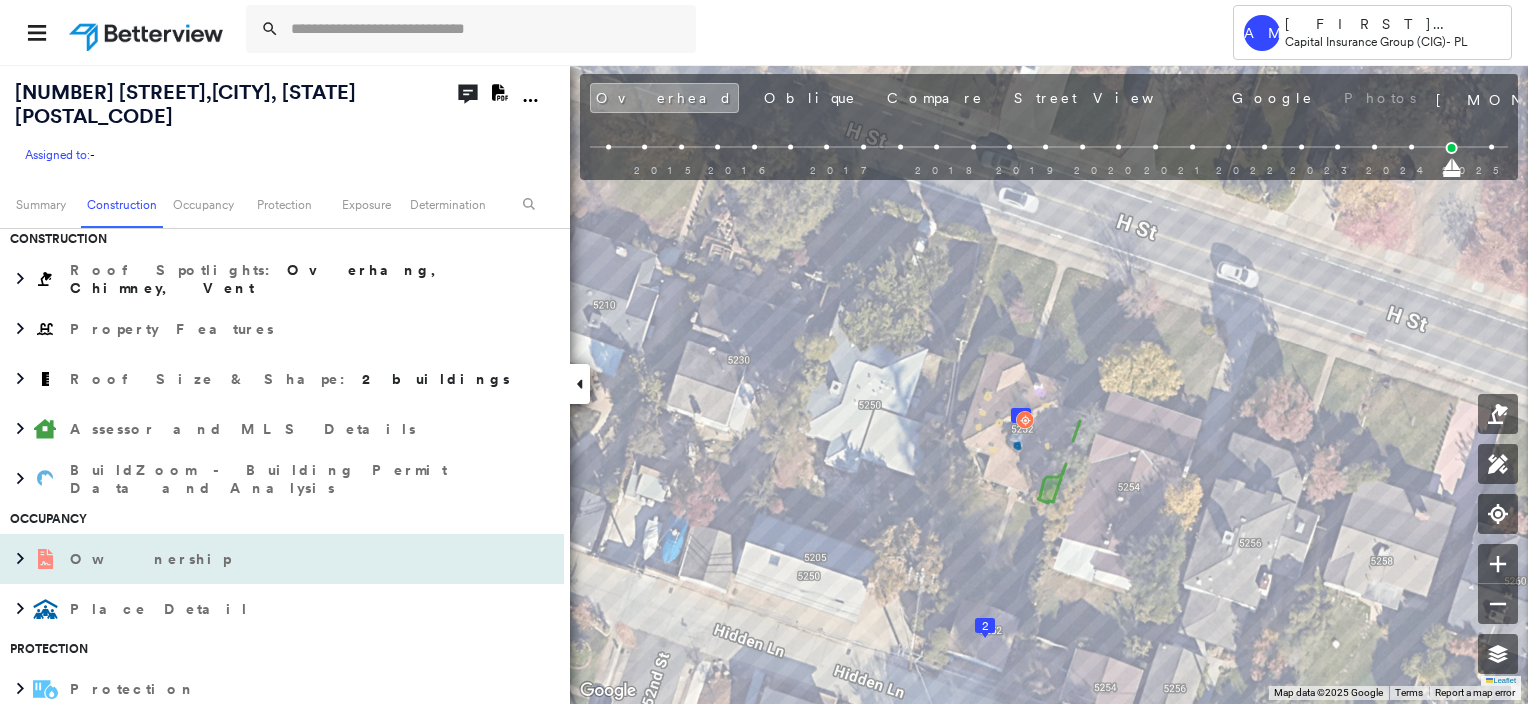 click on "Ownership" at bounding box center [152, 559] 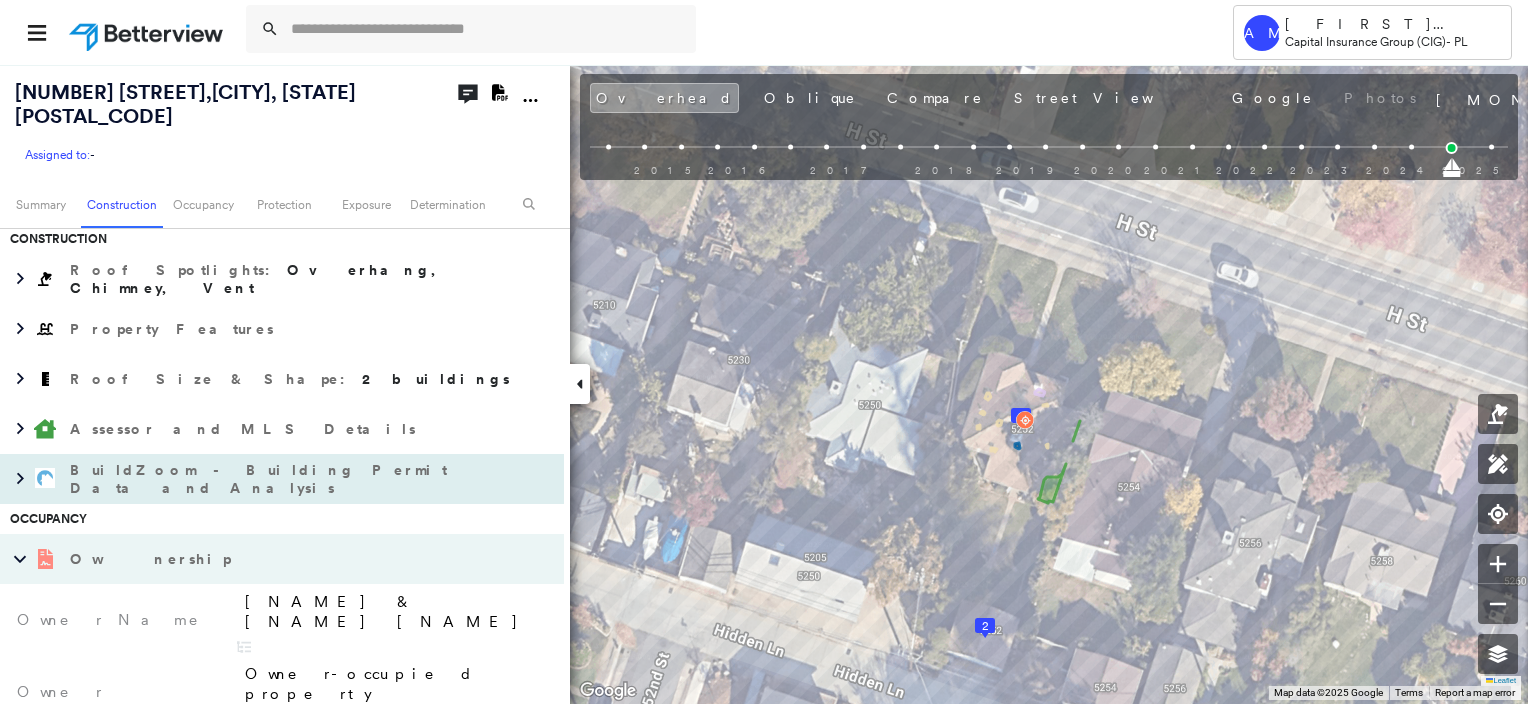 click on "BuildZoom - Building Permit Data and Analysis" at bounding box center (262, 479) 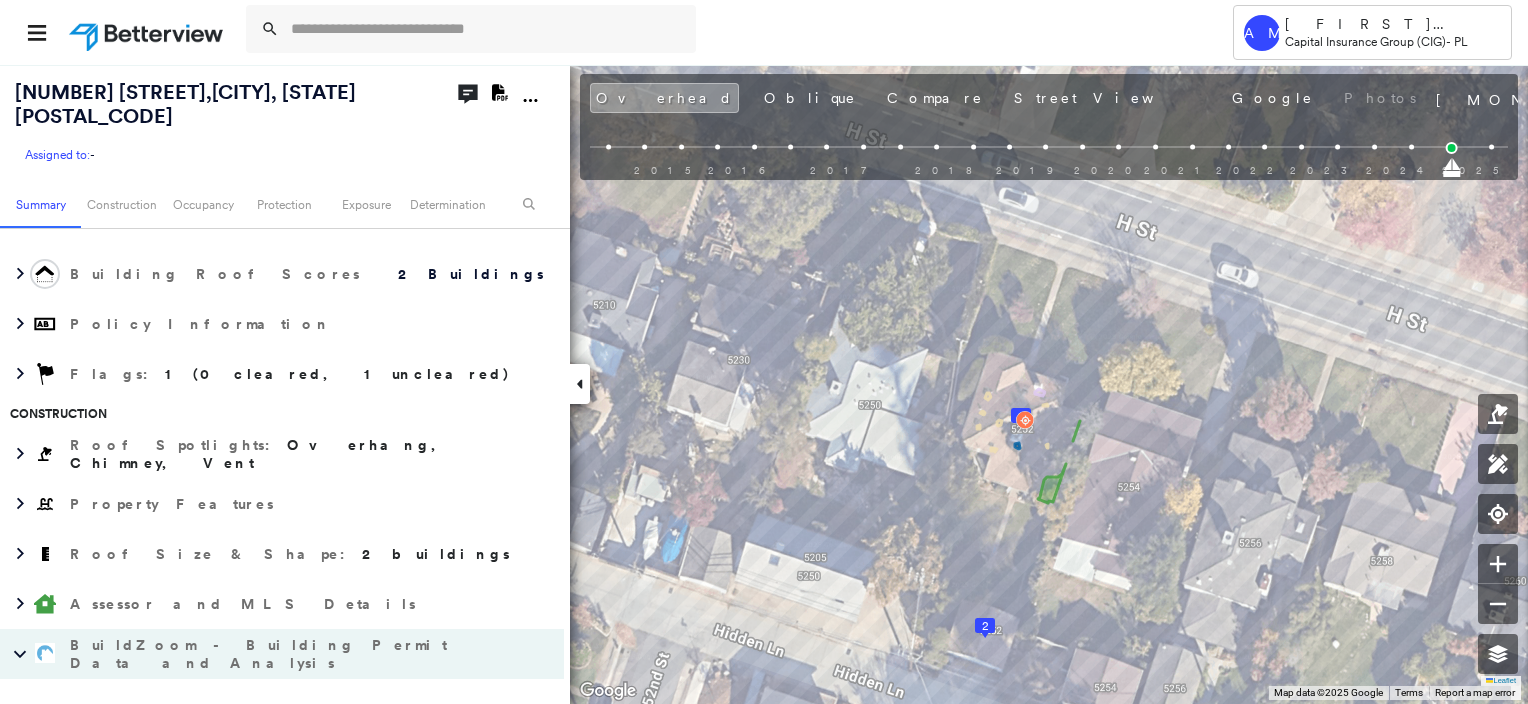 scroll, scrollTop: 263, scrollLeft: 0, axis: vertical 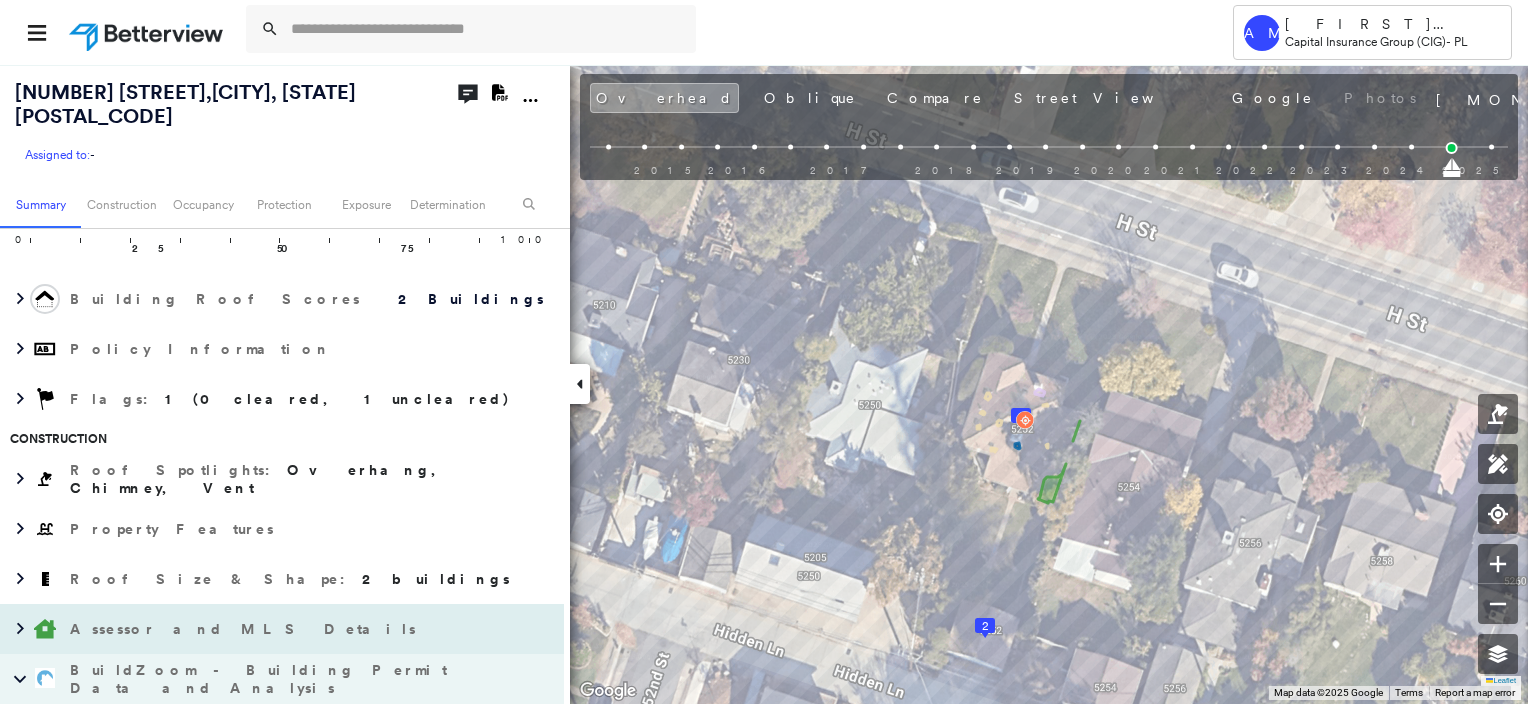 click on "Assessor and MLS Details" at bounding box center (262, 629) 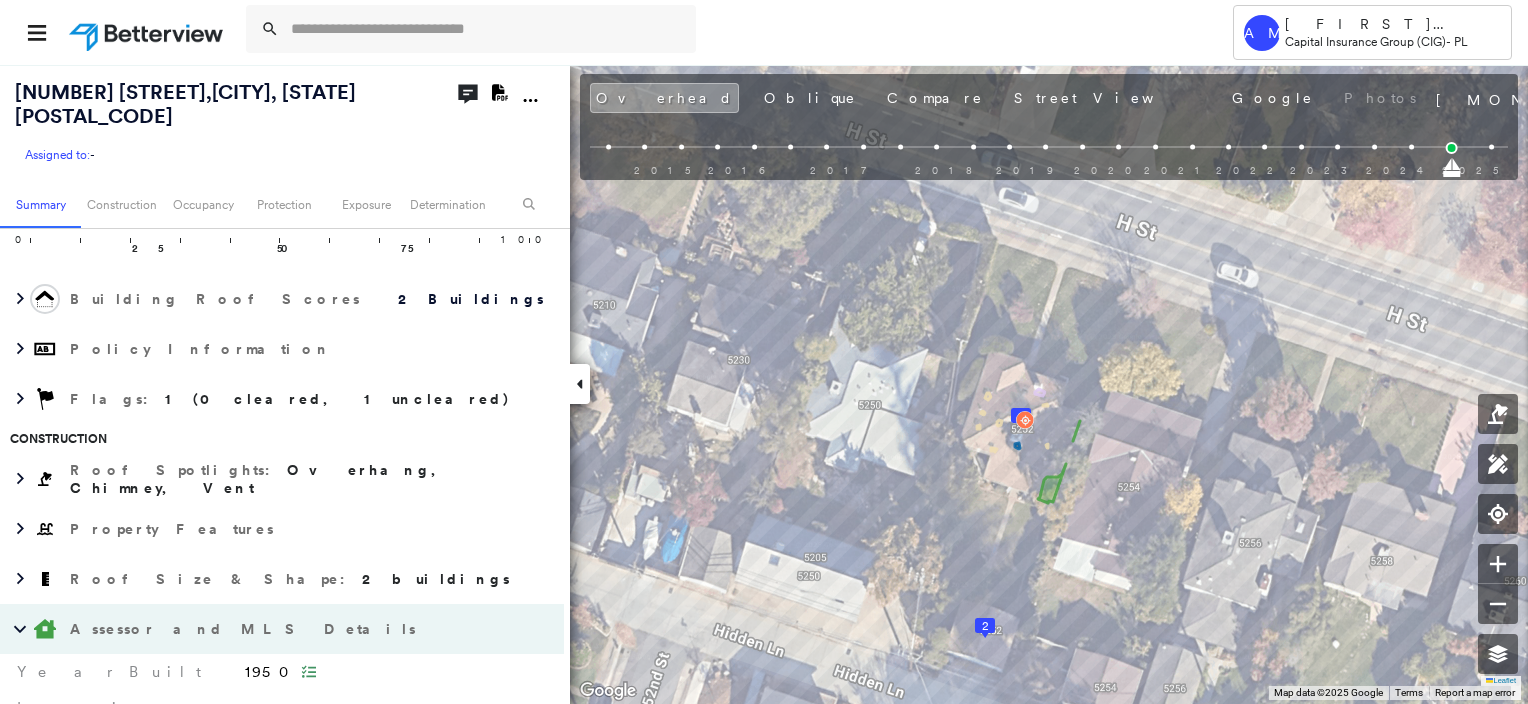 scroll, scrollTop: 463, scrollLeft: 0, axis: vertical 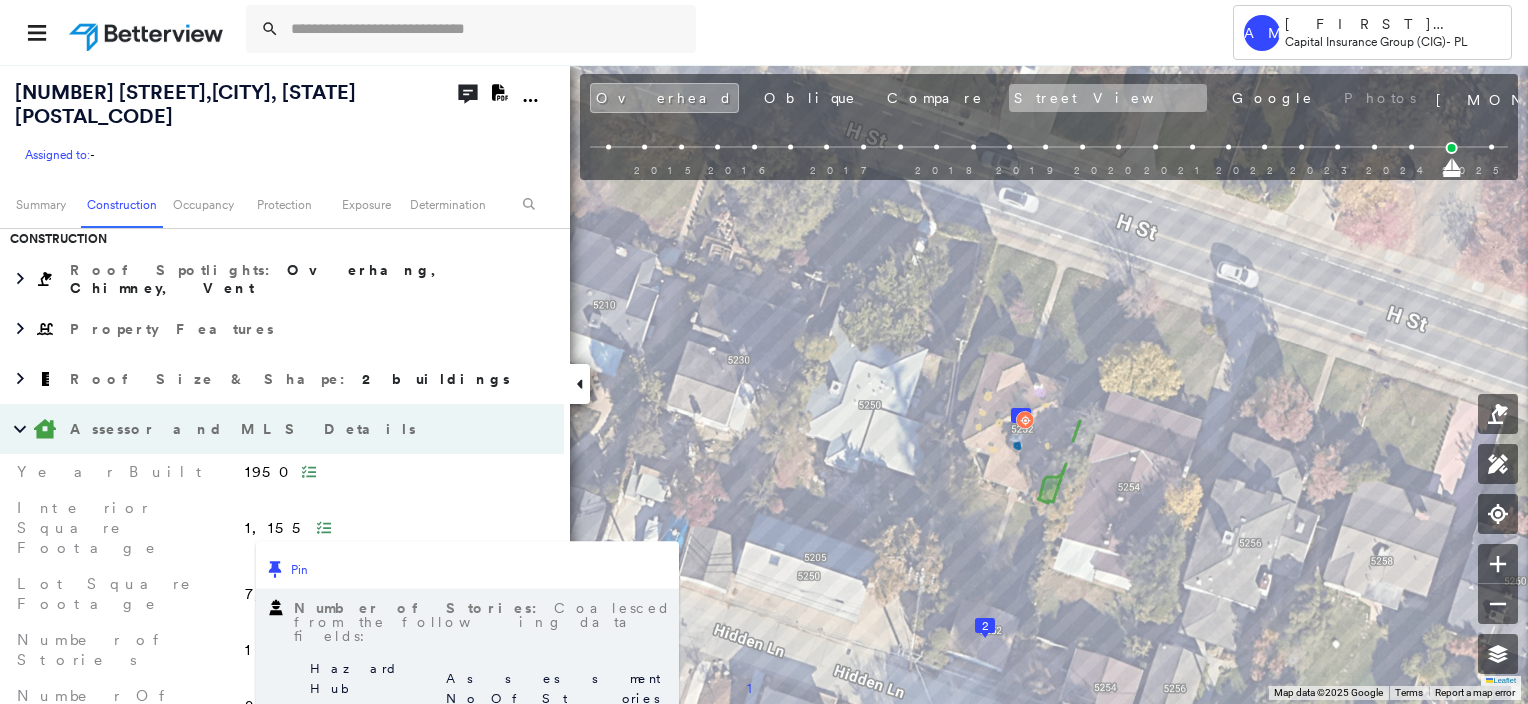 click on "Street View" at bounding box center [1108, 98] 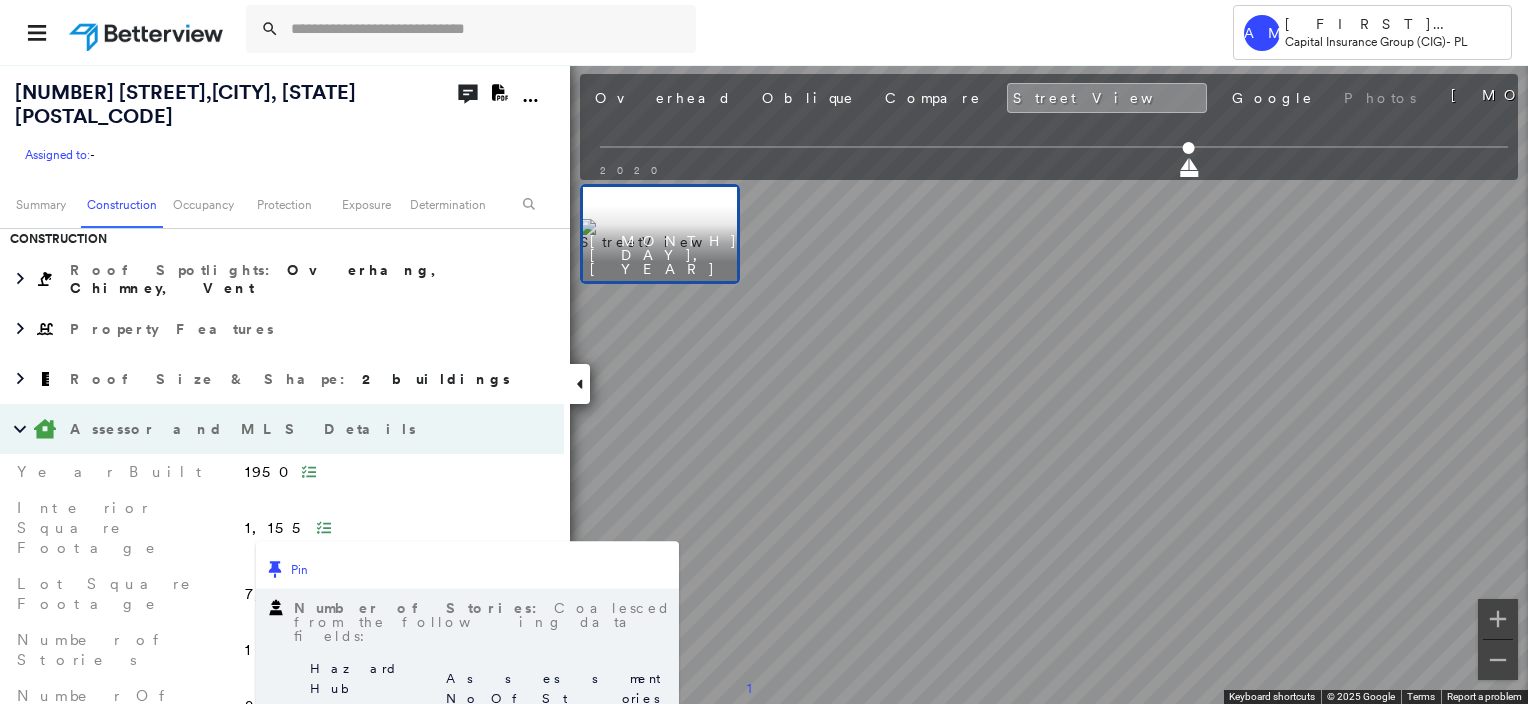 scroll, scrollTop: 0, scrollLeft: 0, axis: both 